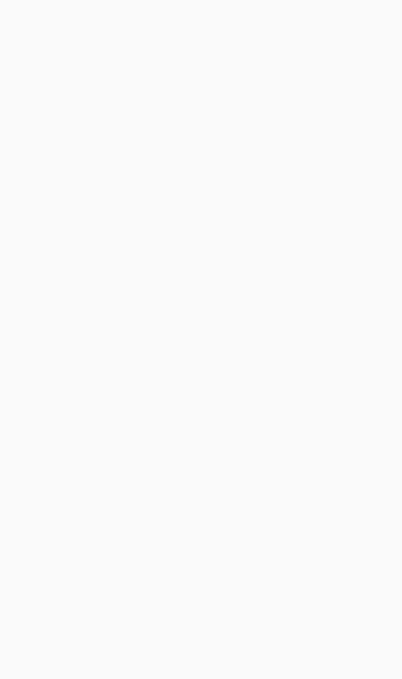 scroll, scrollTop: 111, scrollLeft: 0, axis: vertical 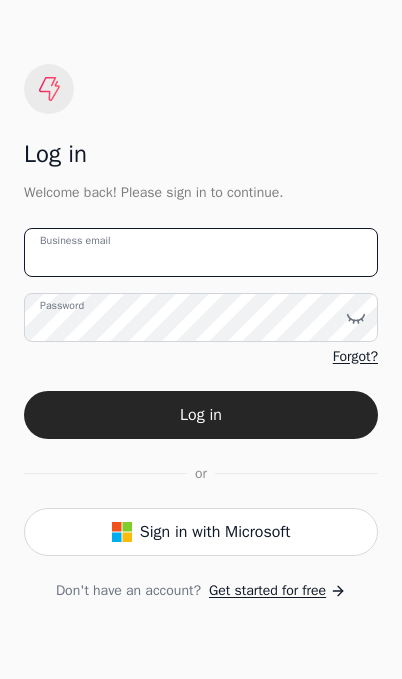 click on "Business email" at bounding box center (201, 252) 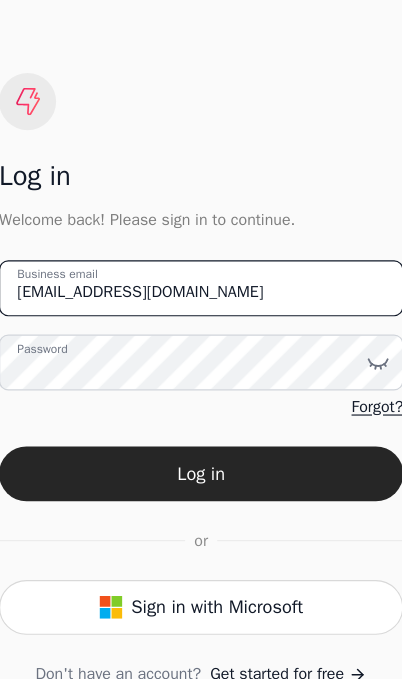type on "[EMAIL_ADDRESS][DOMAIN_NAME]" 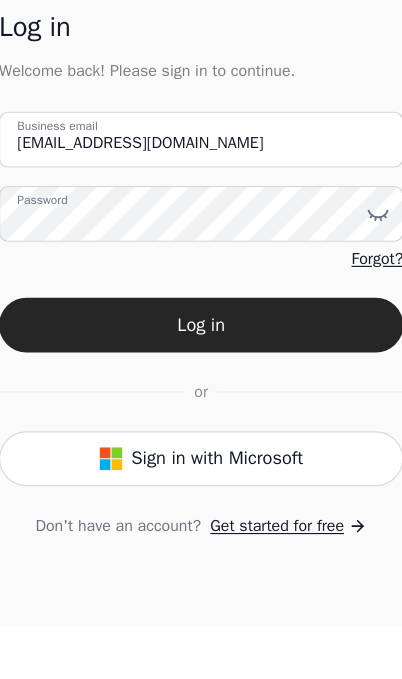 click on "Log in" at bounding box center [201, 415] 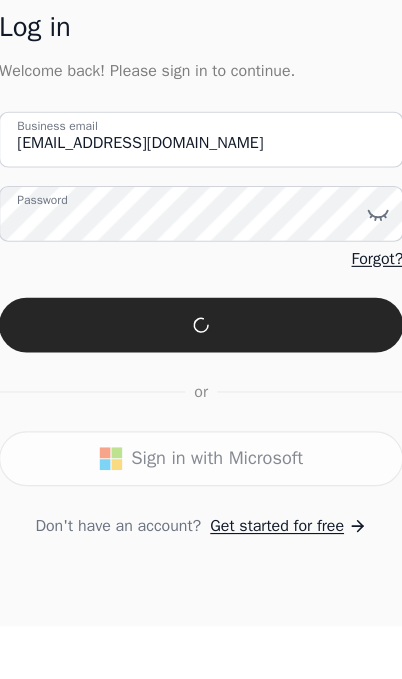 scroll, scrollTop: 46, scrollLeft: 0, axis: vertical 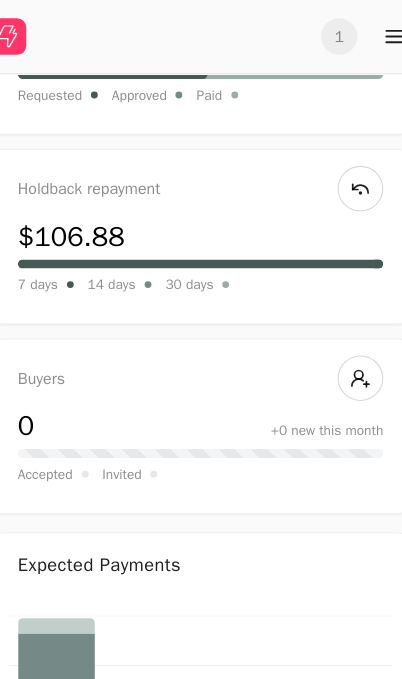 click on "$106.88" at bounding box center [88, 207] 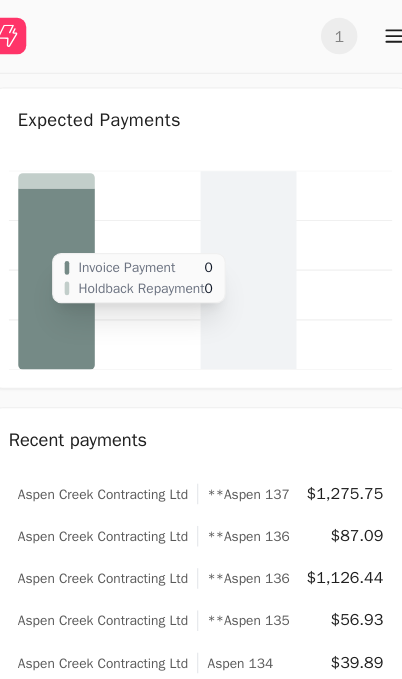 scroll, scrollTop: 666, scrollLeft: 0, axis: vertical 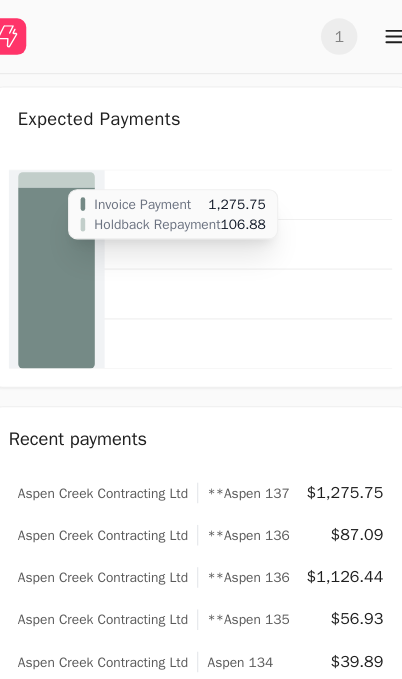 click 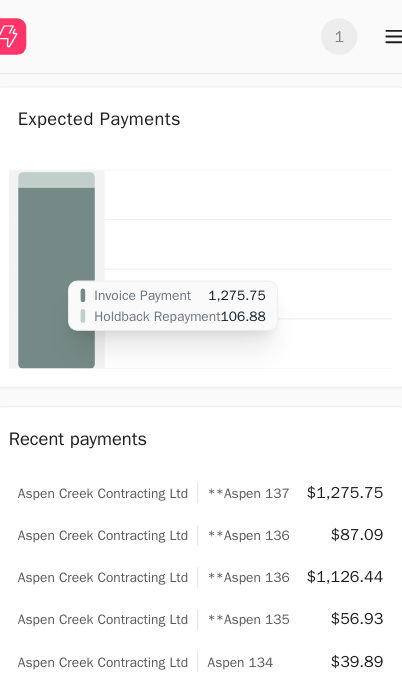 click 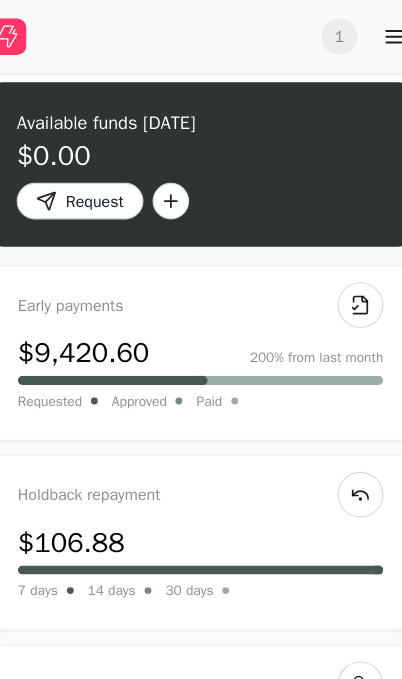 scroll, scrollTop: 0, scrollLeft: 0, axis: both 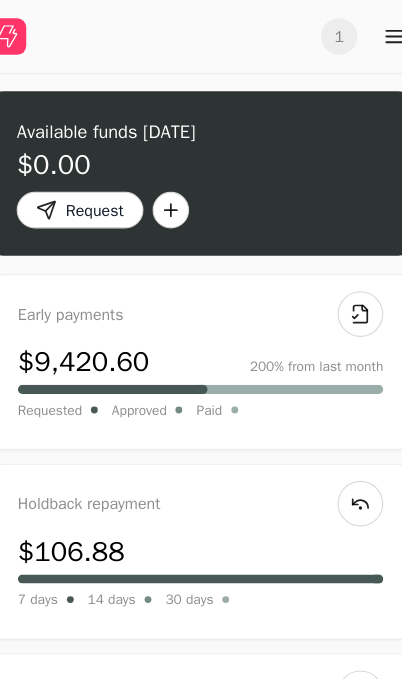 click at bounding box center (370, 32) 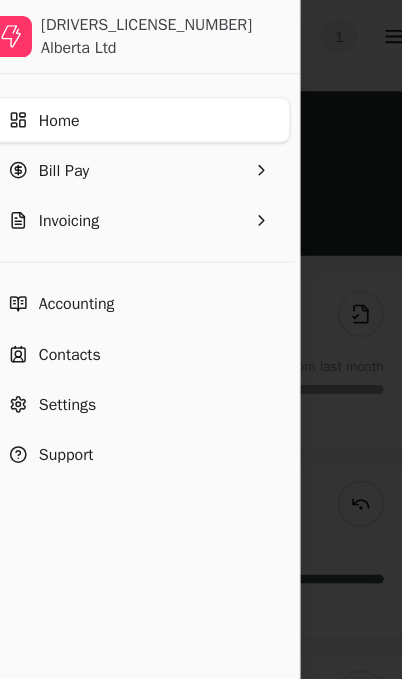 click at bounding box center [201, 339] 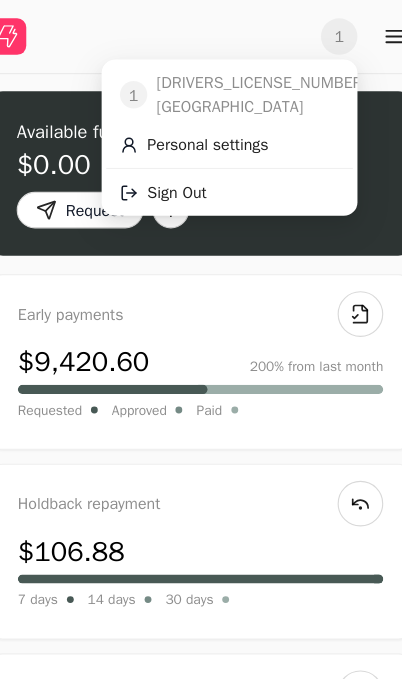 click on "[DRIVERS_LICENSE_NUMBER] [GEOGRAPHIC_DATA]" at bounding box center (254, 83) 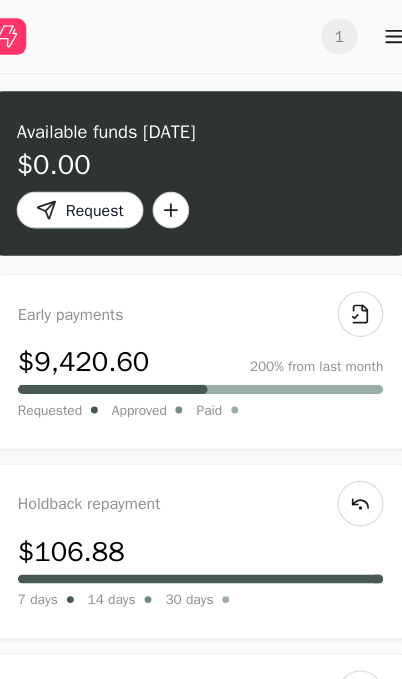 click at bounding box center [32, 32] 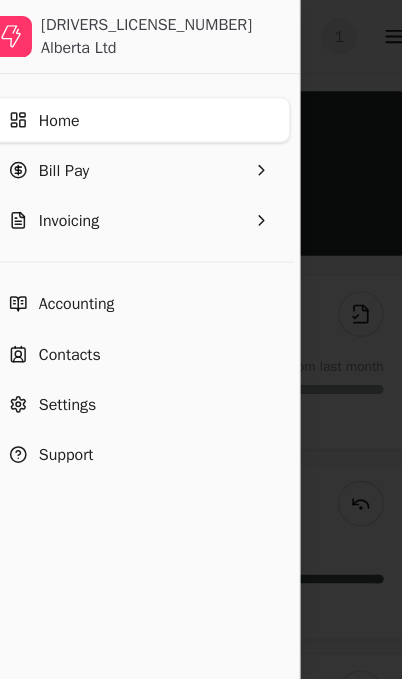 click on "Invoicing" at bounding box center (143, 193) 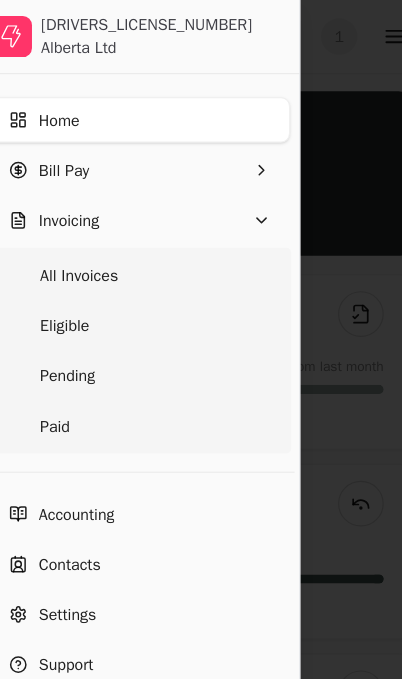 click on "Pending" at bounding box center [84, 329] 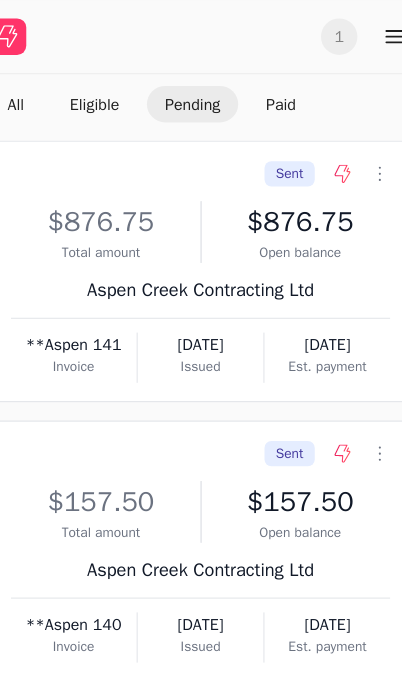scroll, scrollTop: 57, scrollLeft: 0, axis: vertical 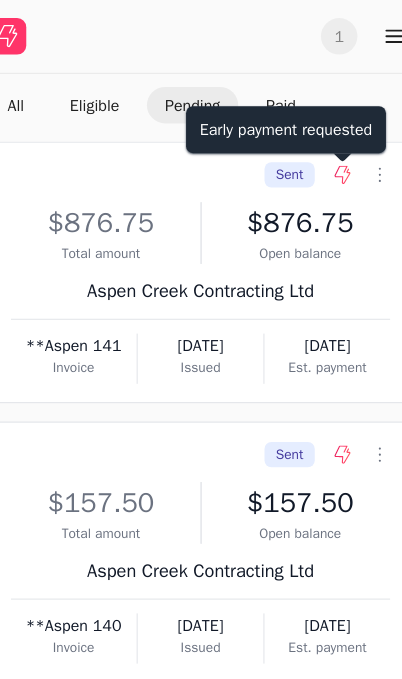 click 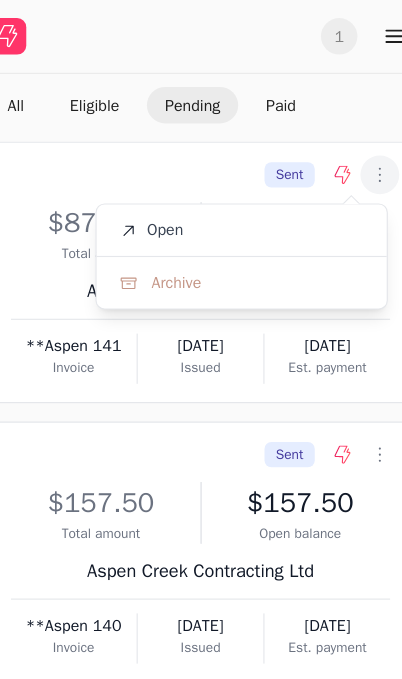 click on "Open" at bounding box center [237, 201] 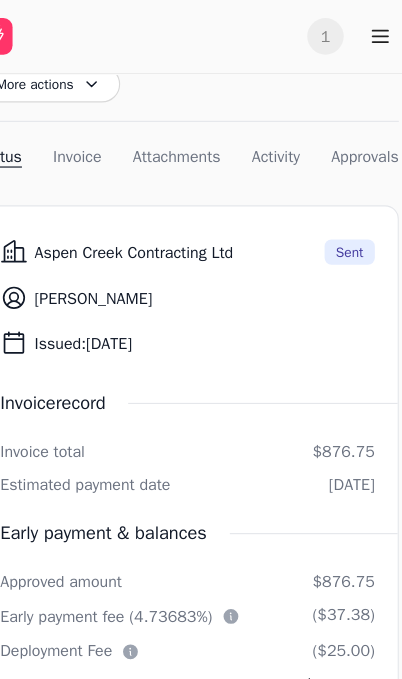 scroll, scrollTop: 167, scrollLeft: 0, axis: vertical 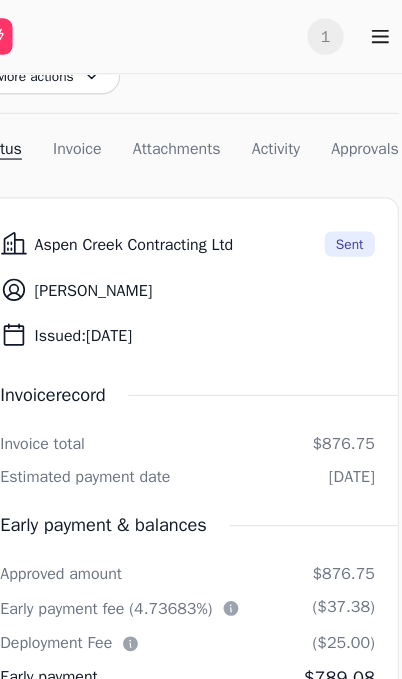 click on "Sent" at bounding box center [343, 214] 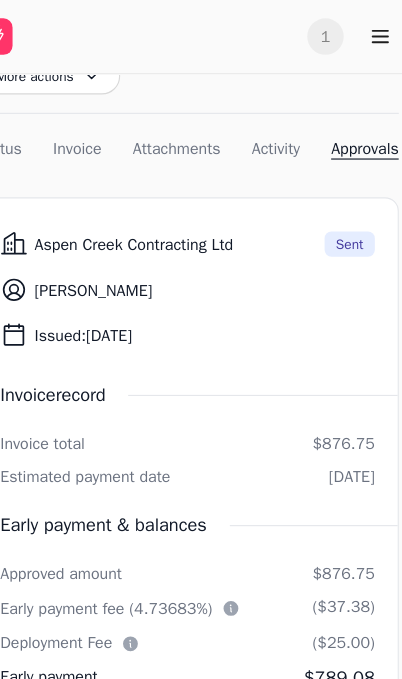 click on "Activity" at bounding box center (278, 130) 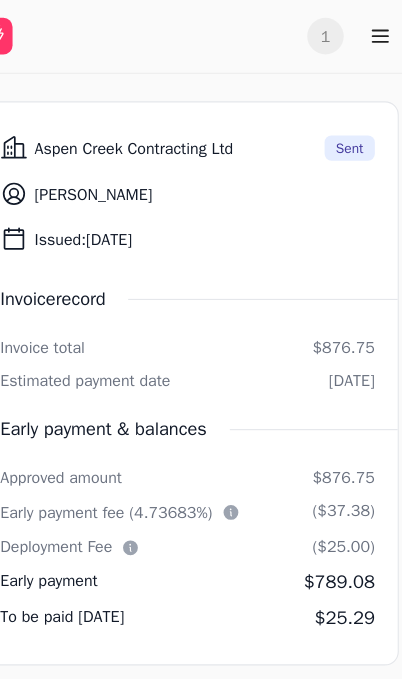 scroll, scrollTop: 162, scrollLeft: 0, axis: vertical 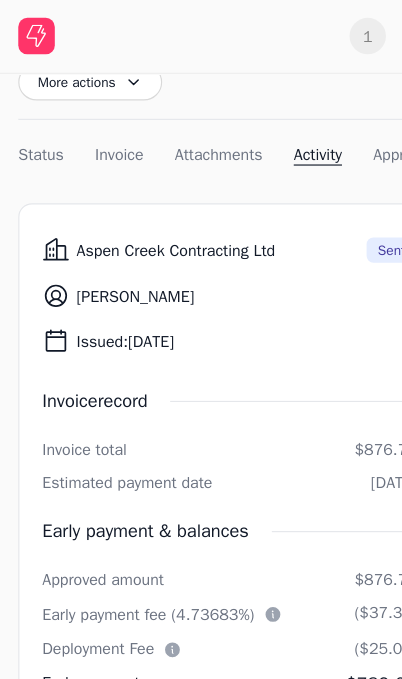 click on "Status" at bounding box center [36, 135] 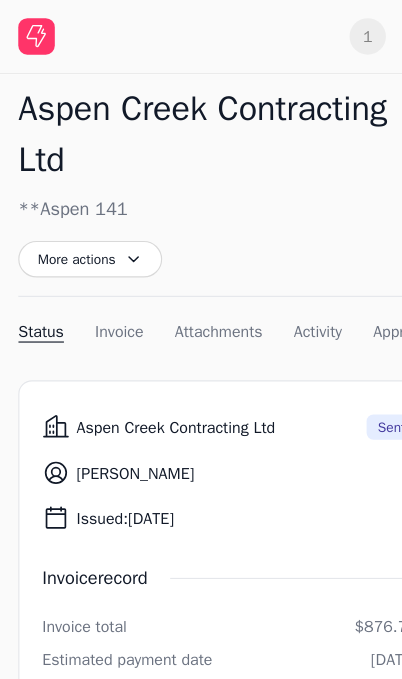 scroll, scrollTop: 0, scrollLeft: 0, axis: both 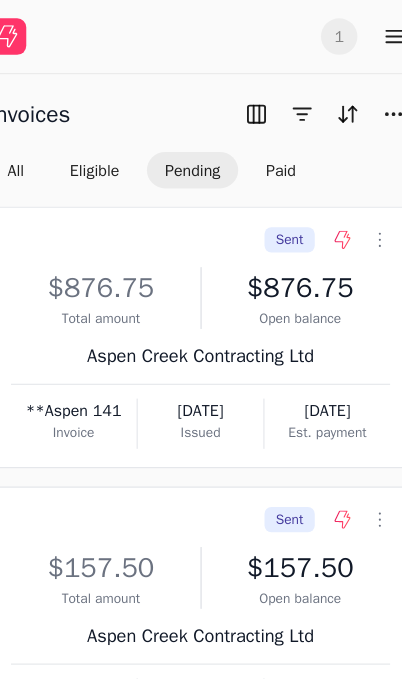 click on "Paid" at bounding box center [271, 149] 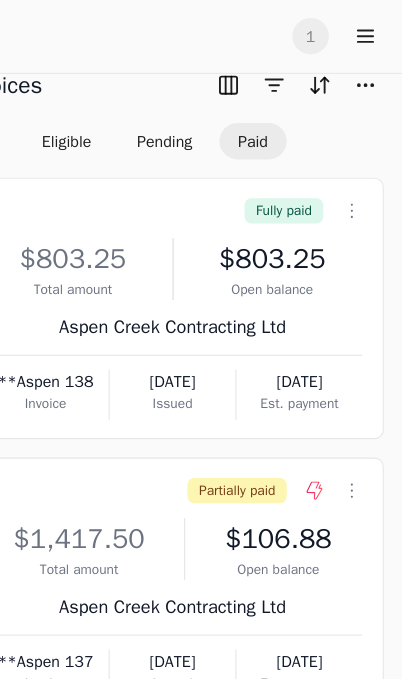 scroll, scrollTop: 0, scrollLeft: 0, axis: both 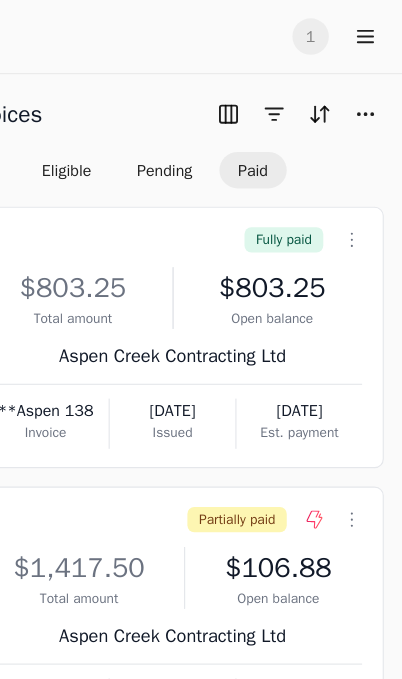 click at bounding box center (370, 32) 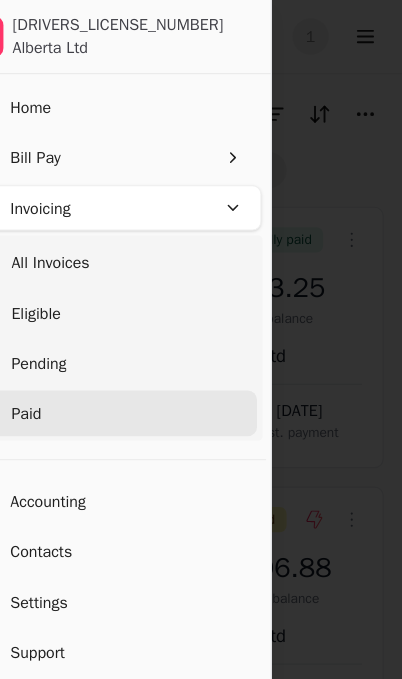 scroll, scrollTop: 11, scrollLeft: 0, axis: vertical 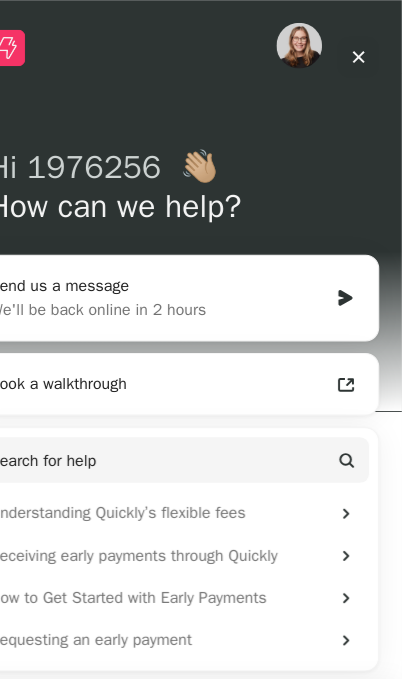 click on "Send us a message" at bounding box center [131, 250] 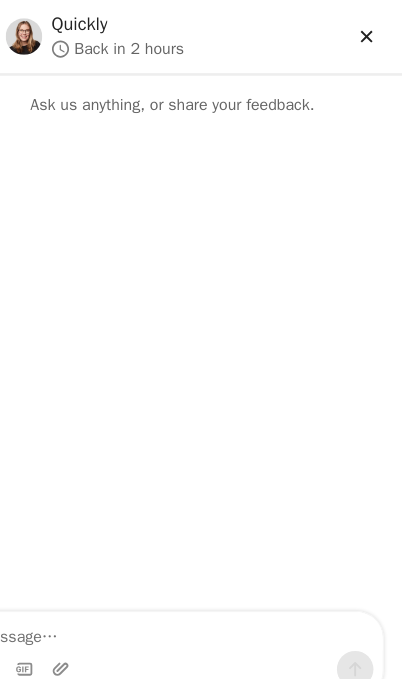 click at bounding box center (144, 553) 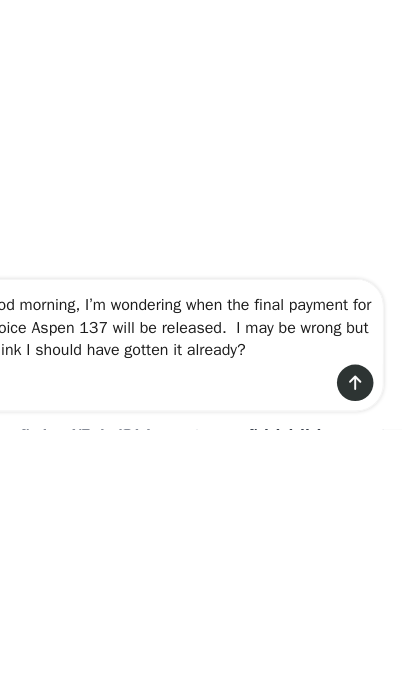 type on "Good morning, I’m wondering when the final payment for invoice Aspen 137 will be released.  I may be wrong but I think I should have gotten it already?" 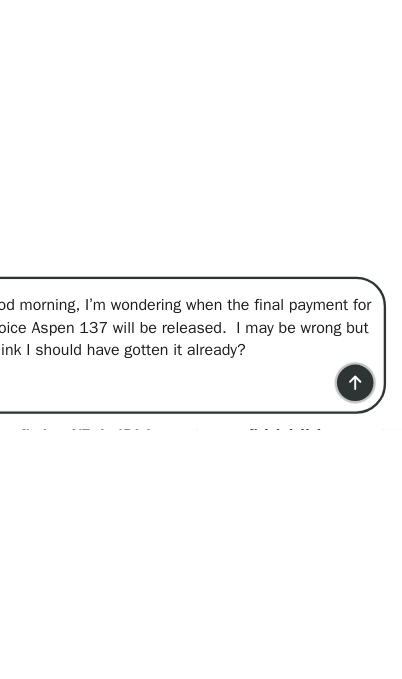 click at bounding box center [305, 293] 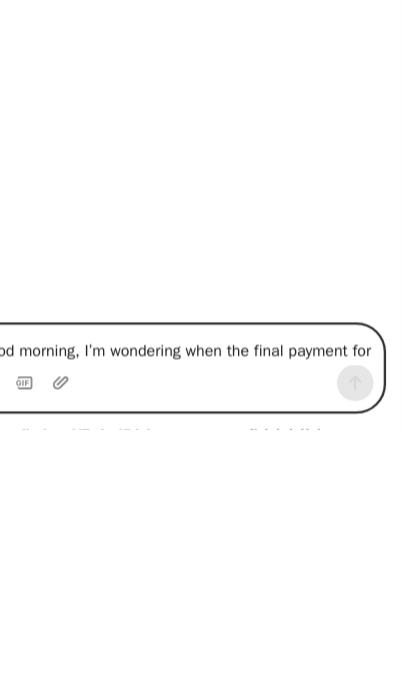 type 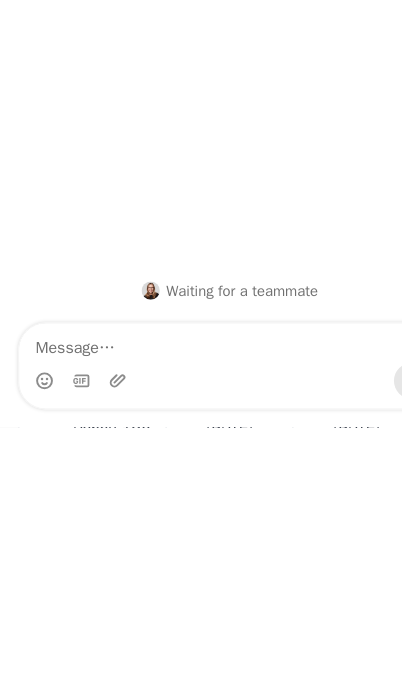 scroll, scrollTop: 395, scrollLeft: 0, axis: vertical 